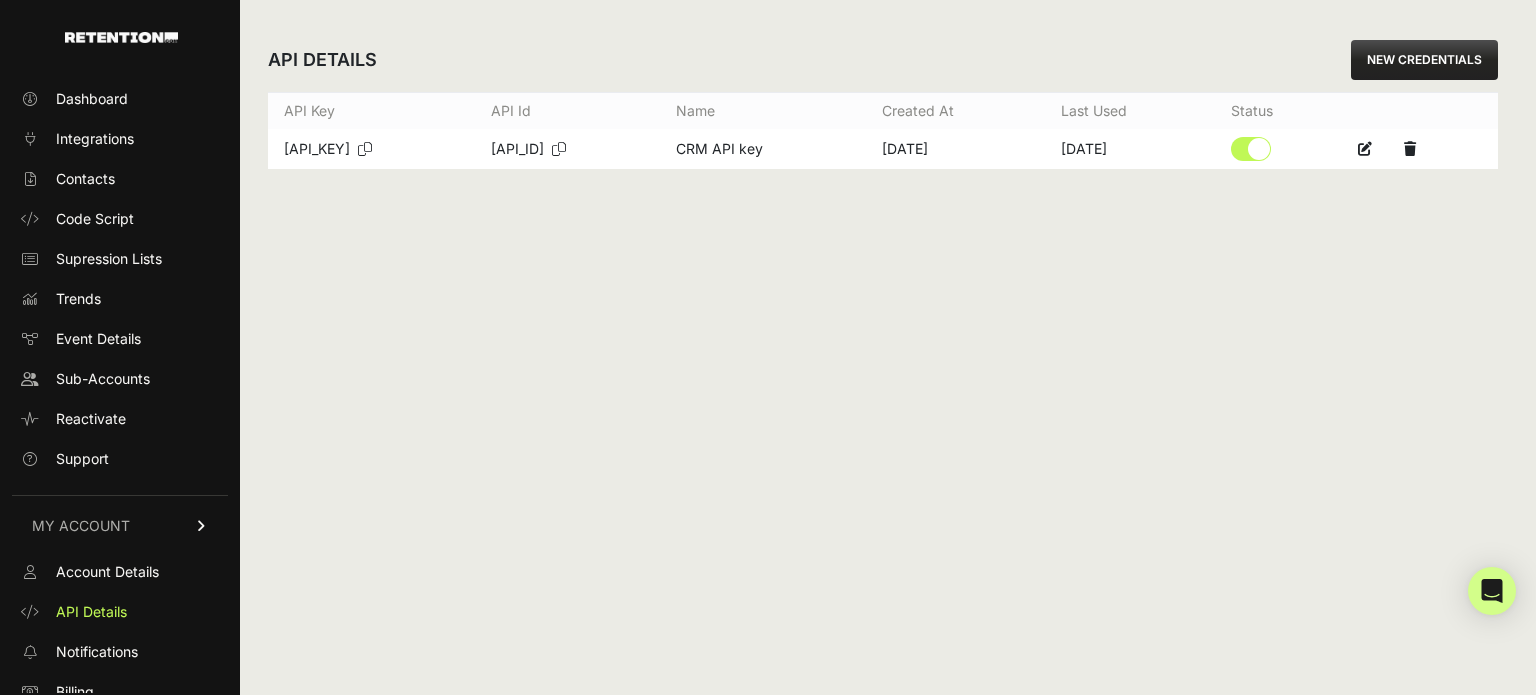 scroll, scrollTop: 0, scrollLeft: 0, axis: both 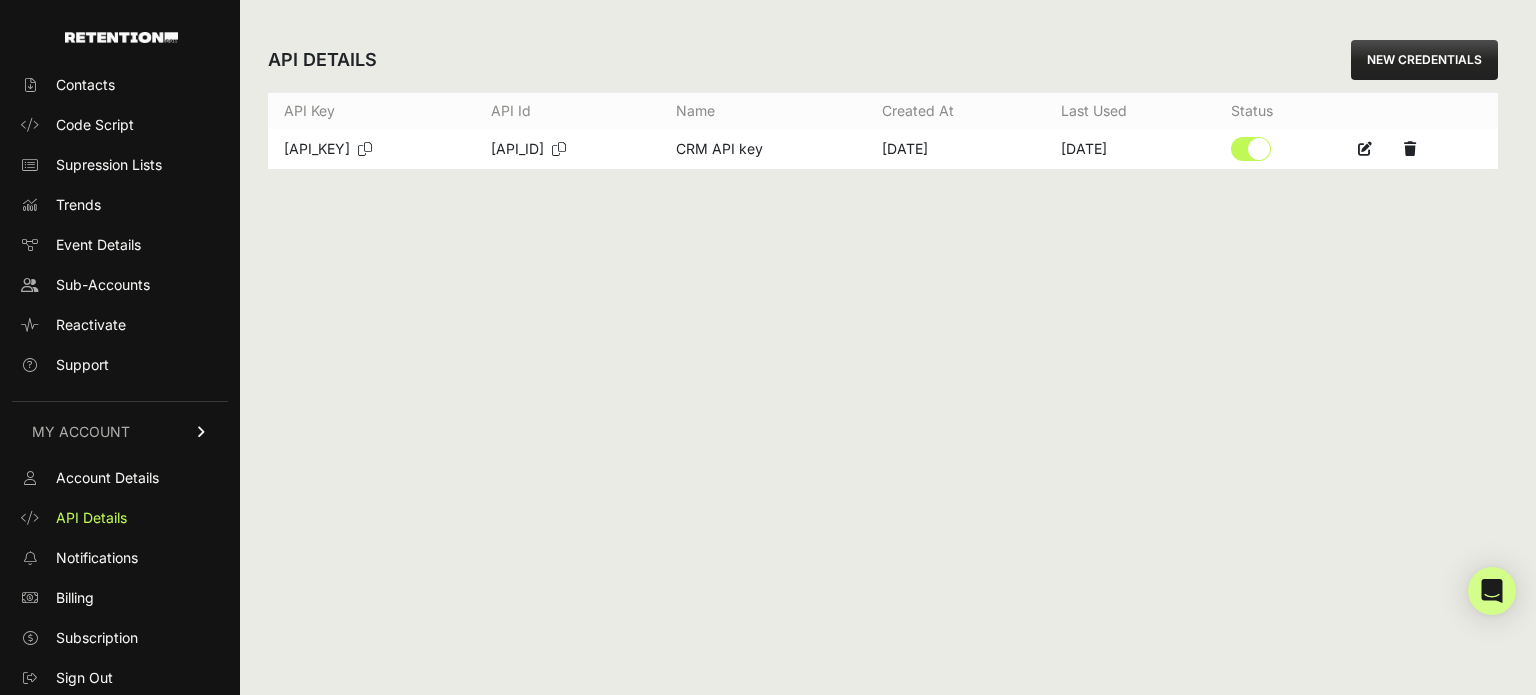 click on "API DETAILS
NEW CREDENTIALS
API Key
API Id
Name
Created at
Last used
Status
[API_KEY]
[API_ID]
[NAME]
[DATE]
[DATE]
Create API Credential
Name
Description
255 chars" at bounding box center [883, 347] 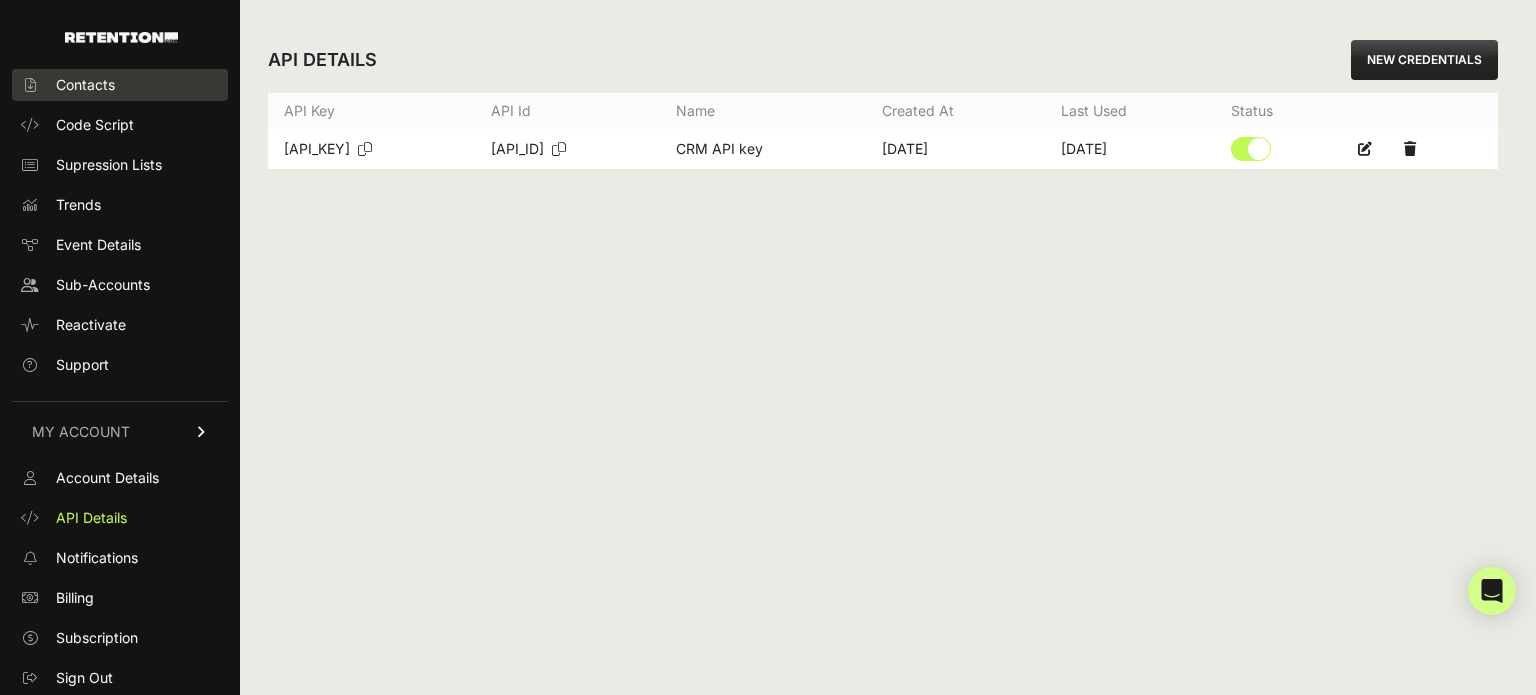 scroll, scrollTop: 0, scrollLeft: 0, axis: both 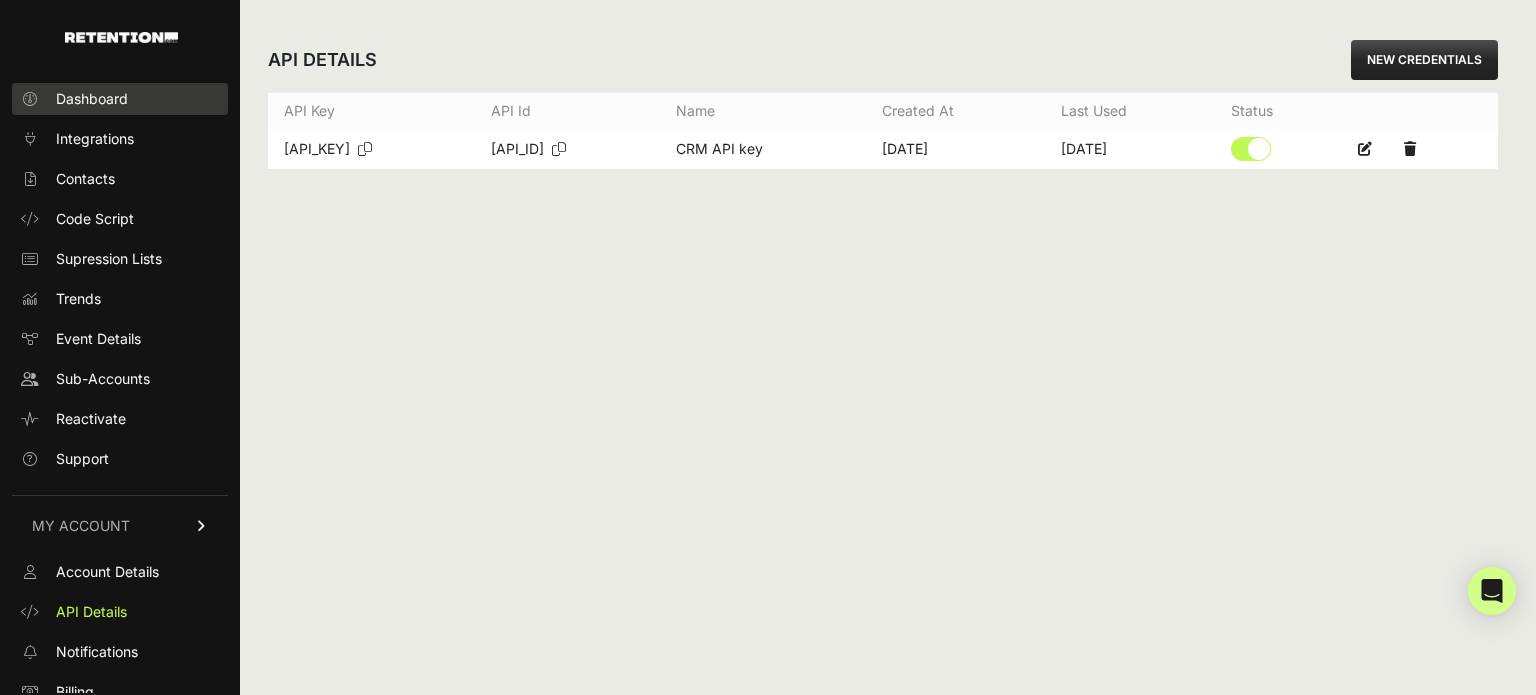 click on "Dashboard
Integrations
Contacts
Code Script
Supression Lists
Trends
Event Details
Sub-Accounts
Reactivate
Support
MY ACCOUNT
Account Details
API Details" at bounding box center (120, 378) 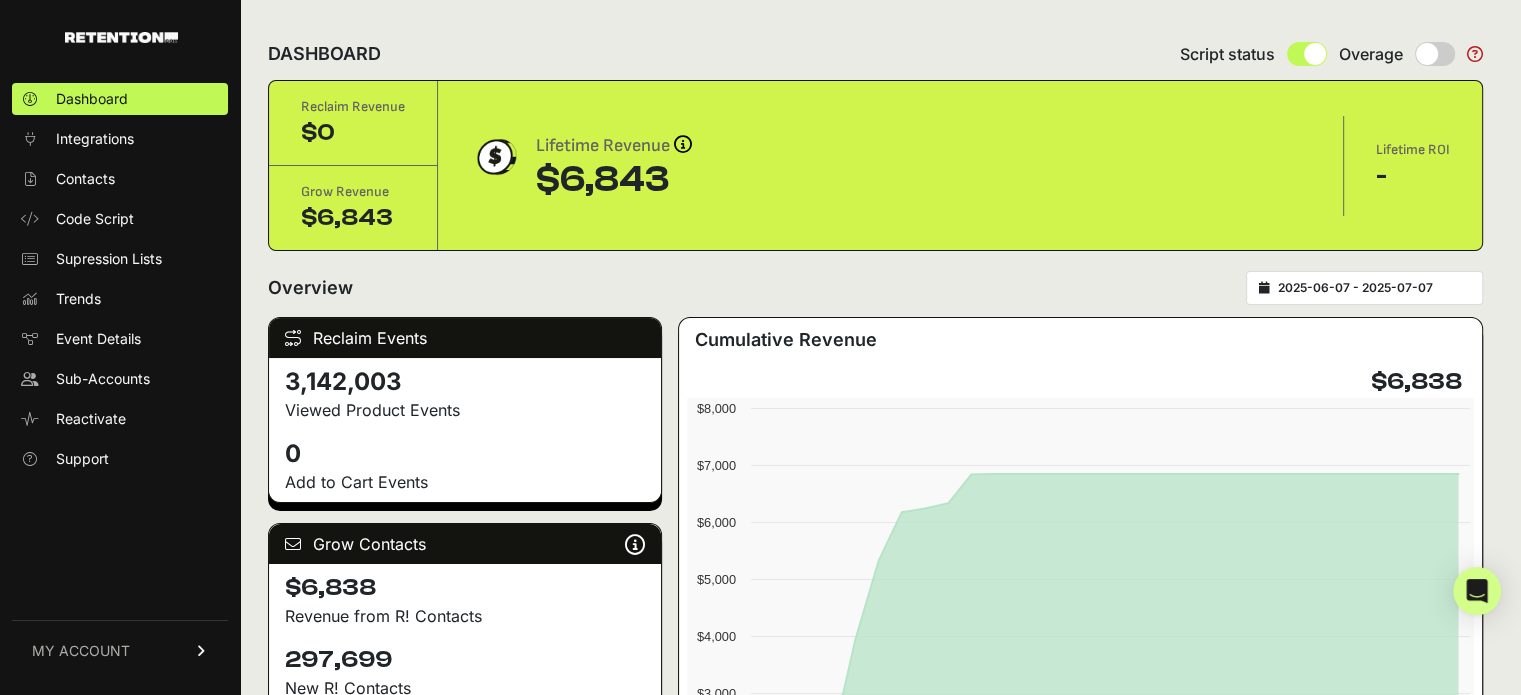 scroll, scrollTop: 400, scrollLeft: 0, axis: vertical 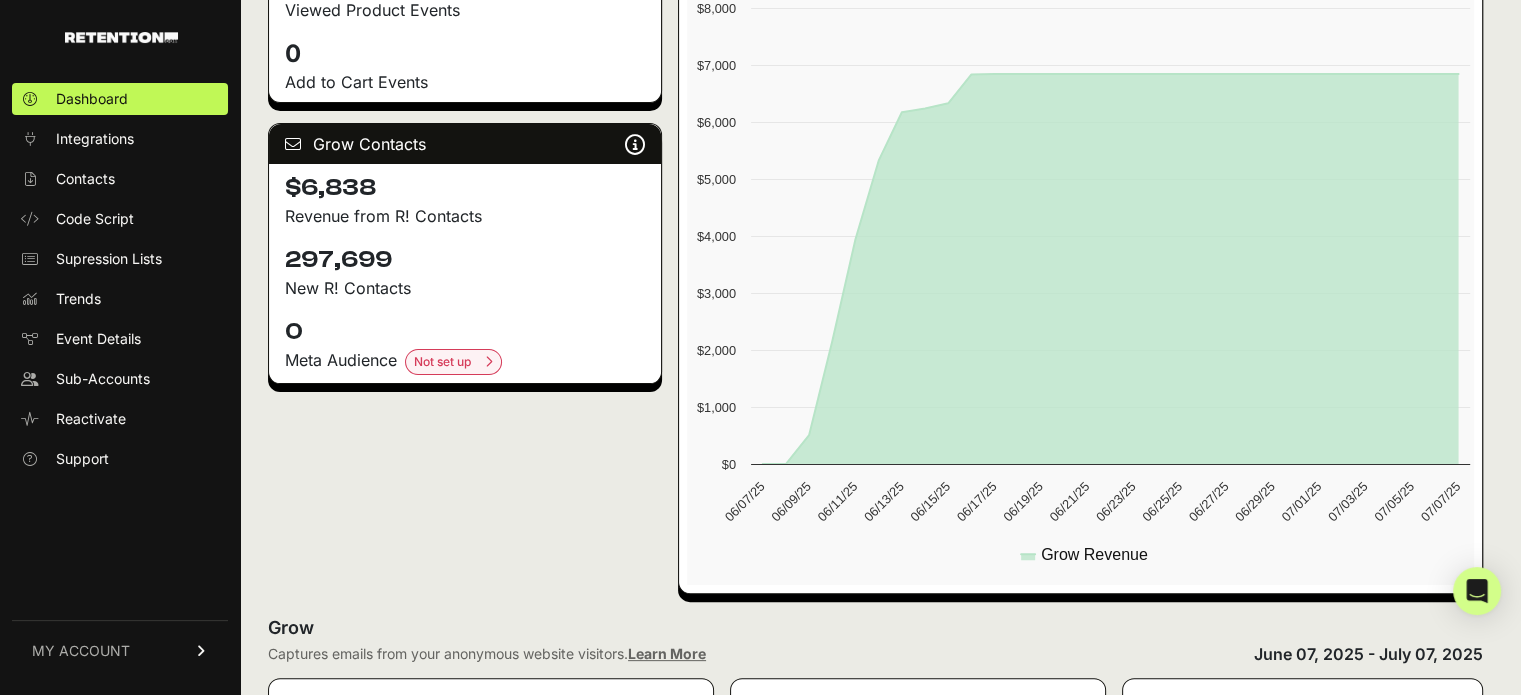 click on "MY ACCOUNT" at bounding box center (81, 651) 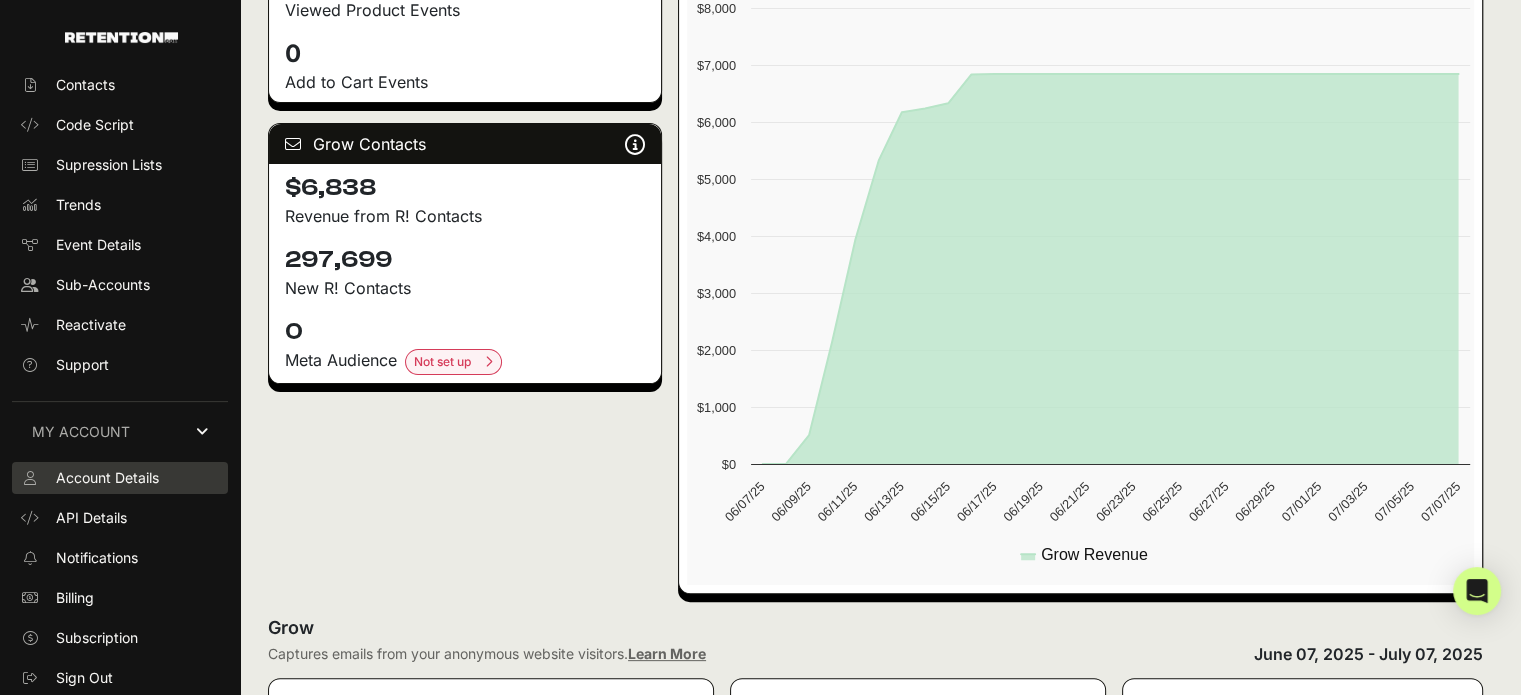 scroll, scrollTop: 106, scrollLeft: 0, axis: vertical 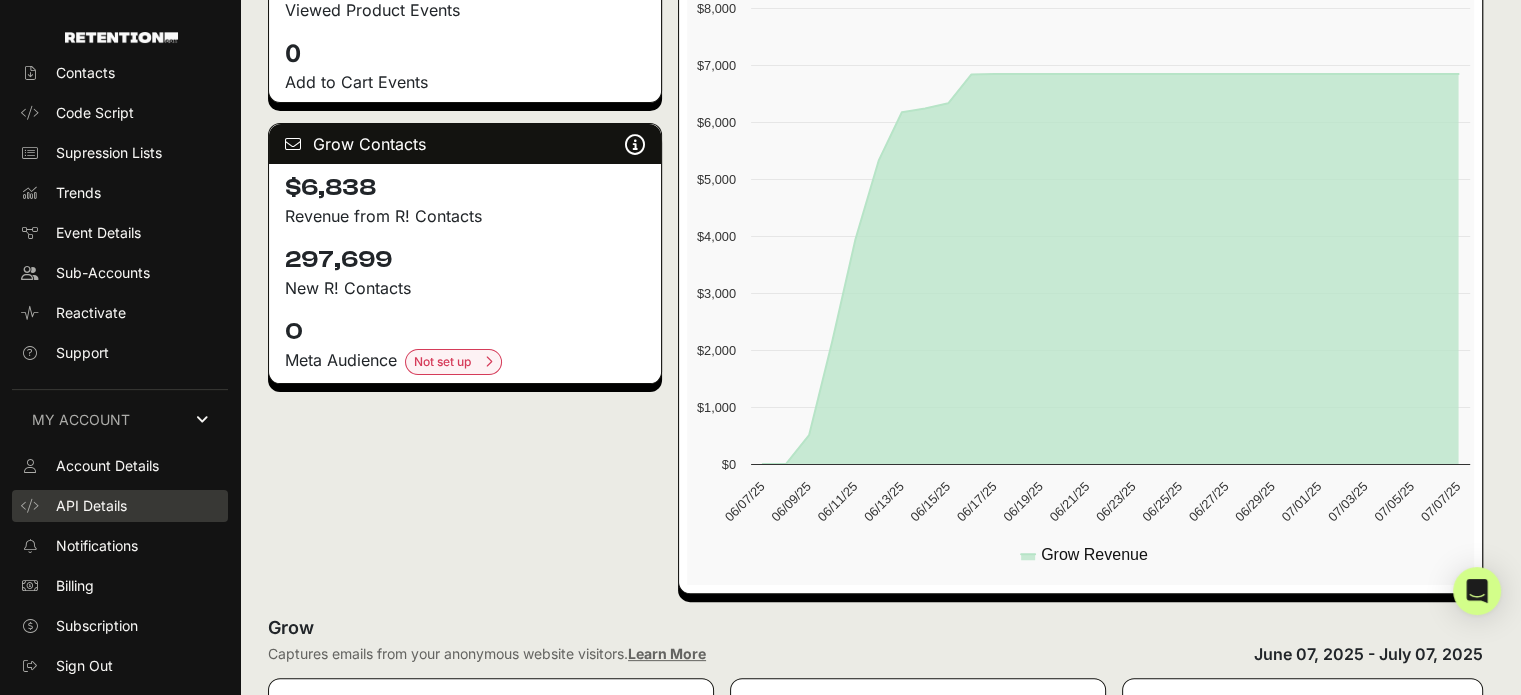 click on "API Details" at bounding box center (91, 506) 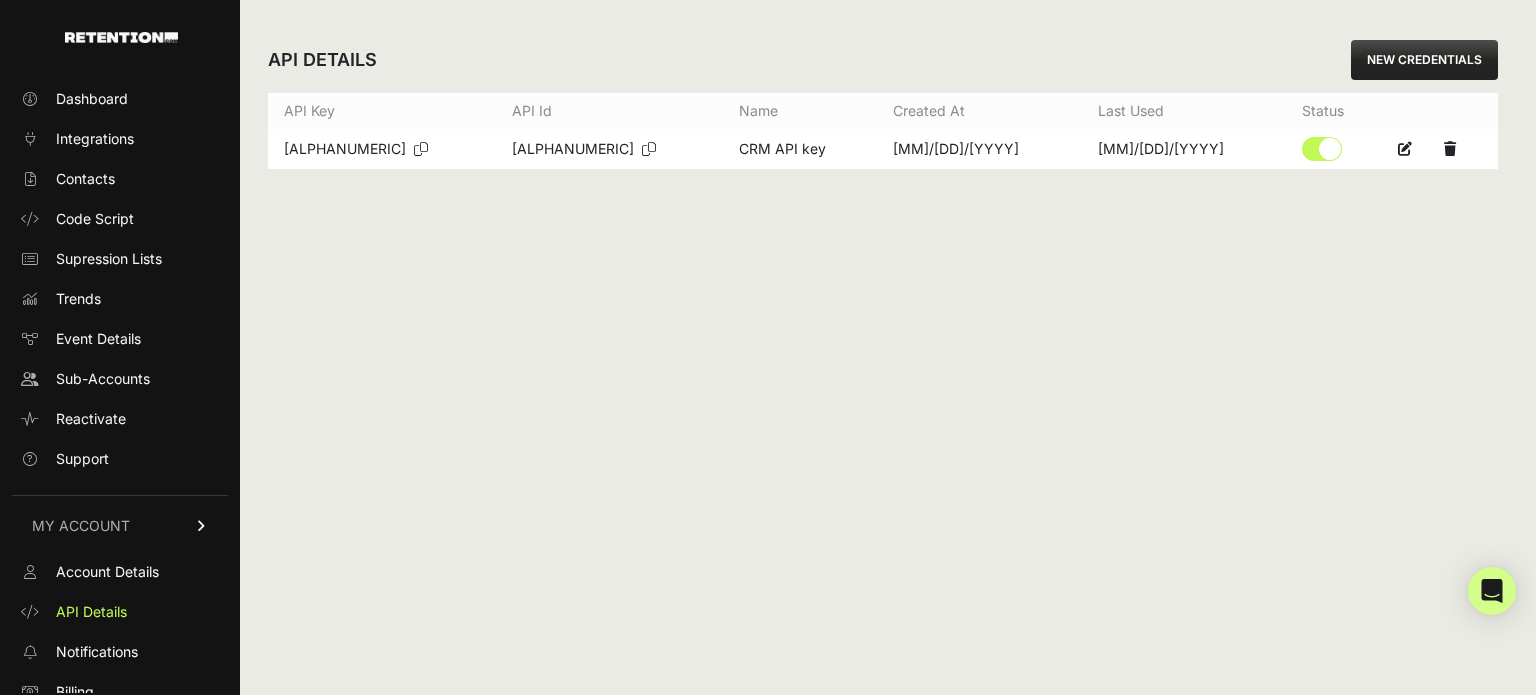 scroll, scrollTop: 0, scrollLeft: 0, axis: both 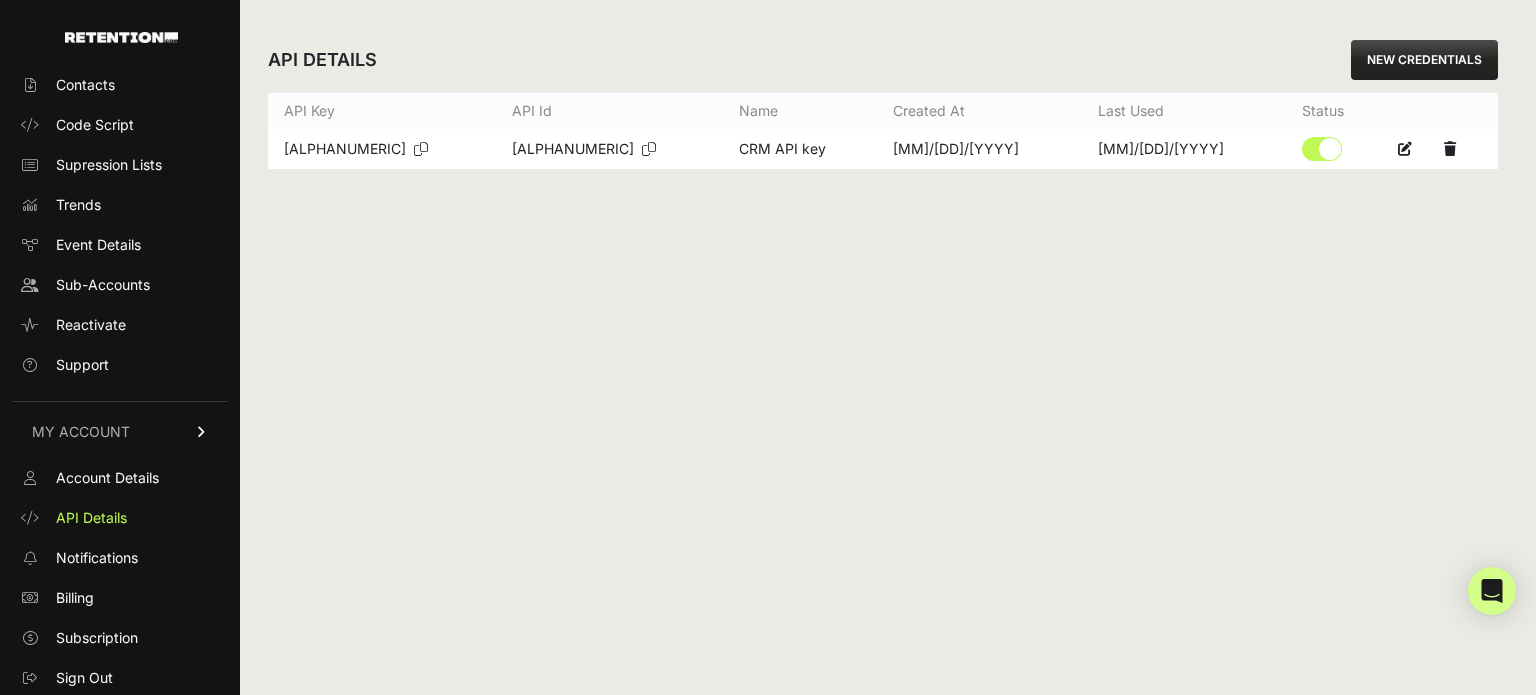 click at bounding box center [1405, 149] 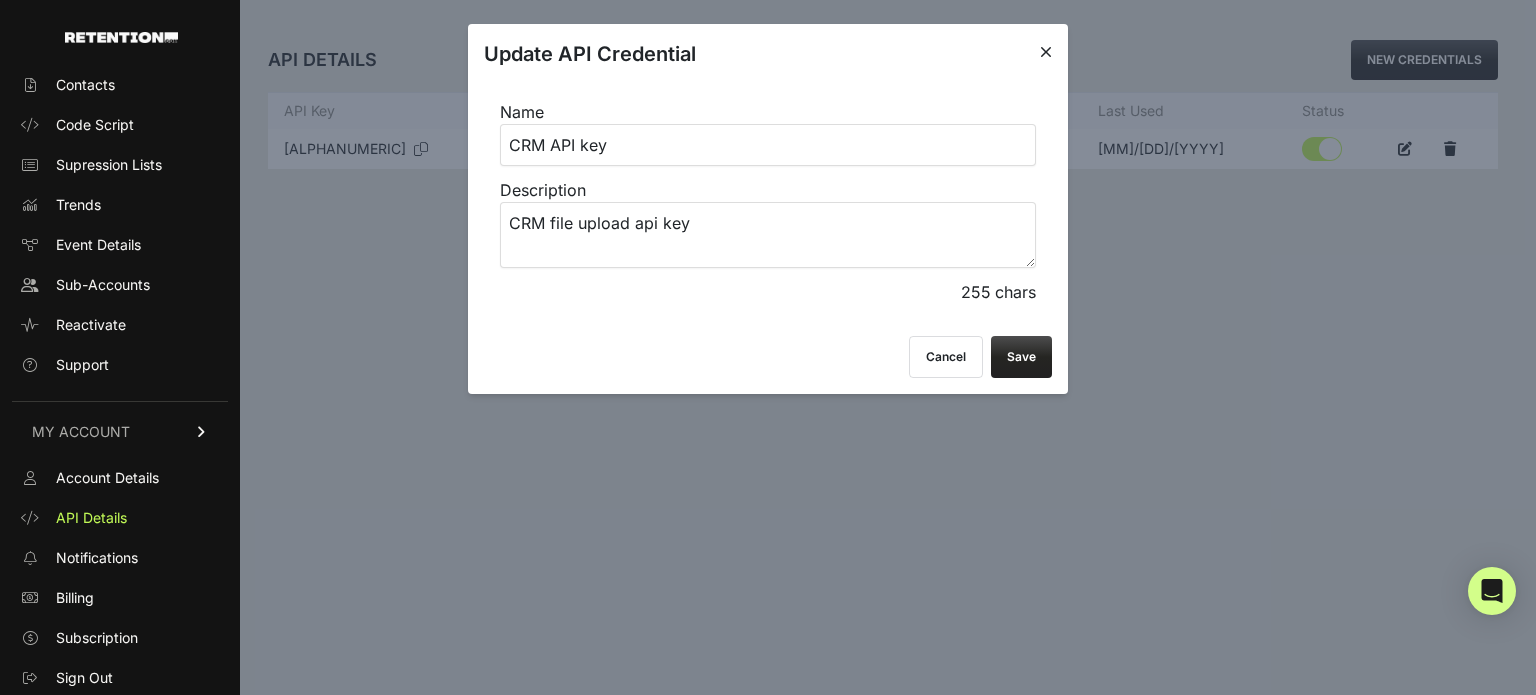click at bounding box center [1046, 52] 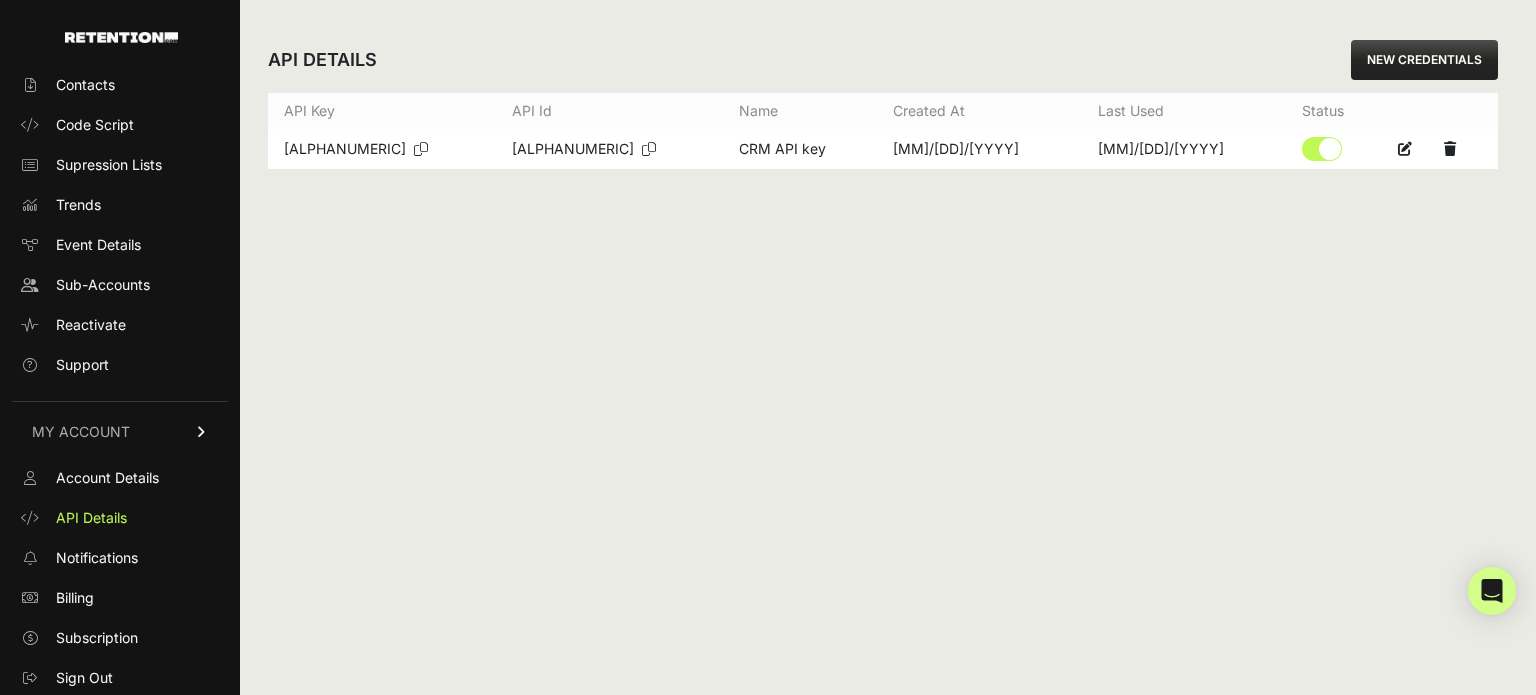 click on "NEW CREDENTIALS" at bounding box center (1424, 60) 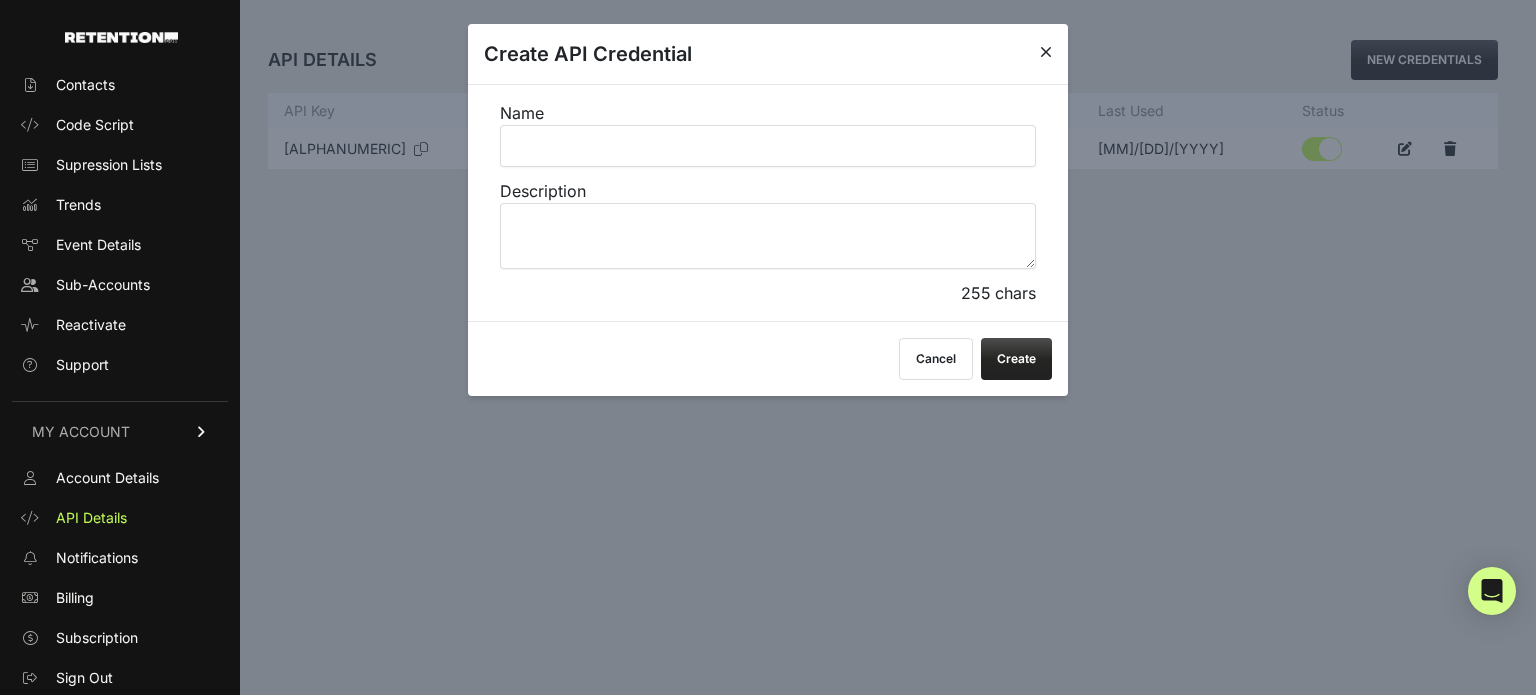 click on "Name" at bounding box center [768, 146] 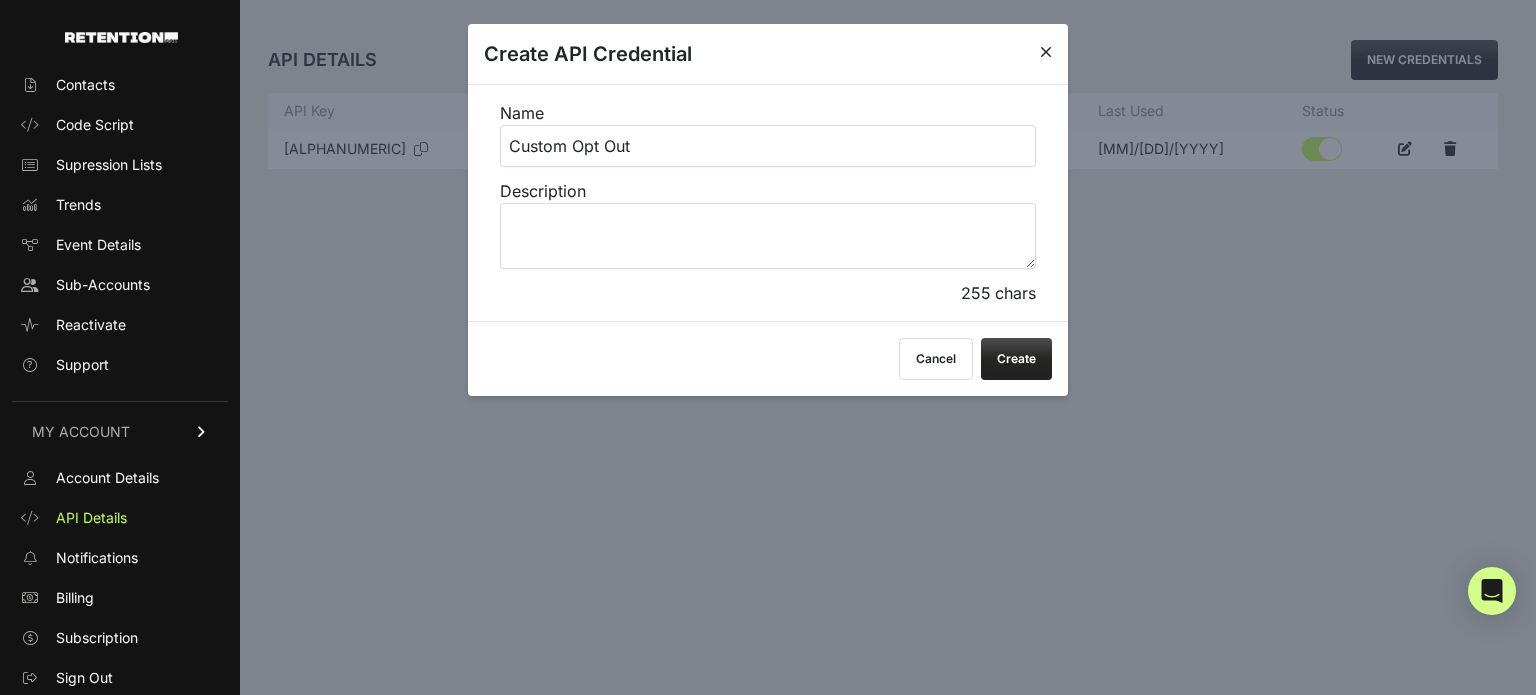 drag, startPoint x: 747, startPoint y: 40, endPoint x: 753, endPoint y: 165, distance: 125.14392 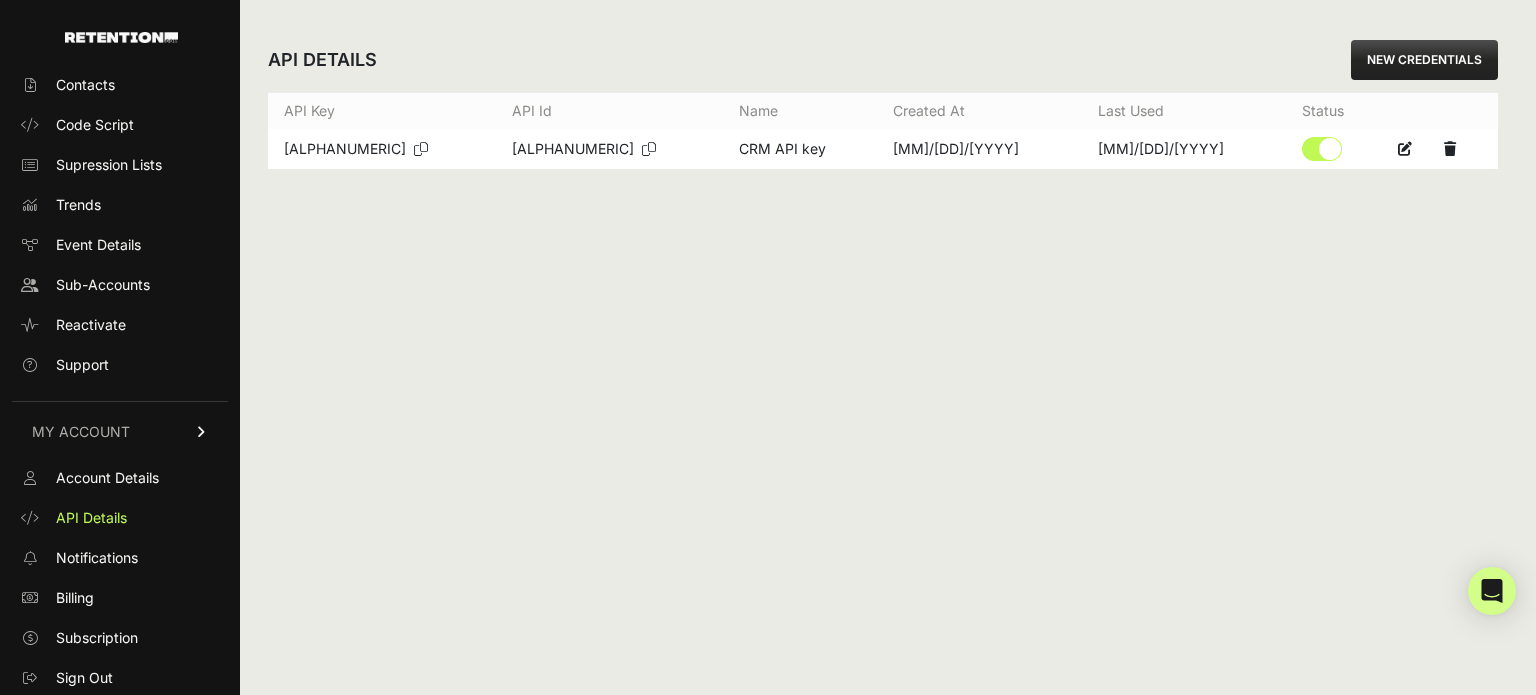 click on "NEW CREDENTIALS" at bounding box center [1424, 60] 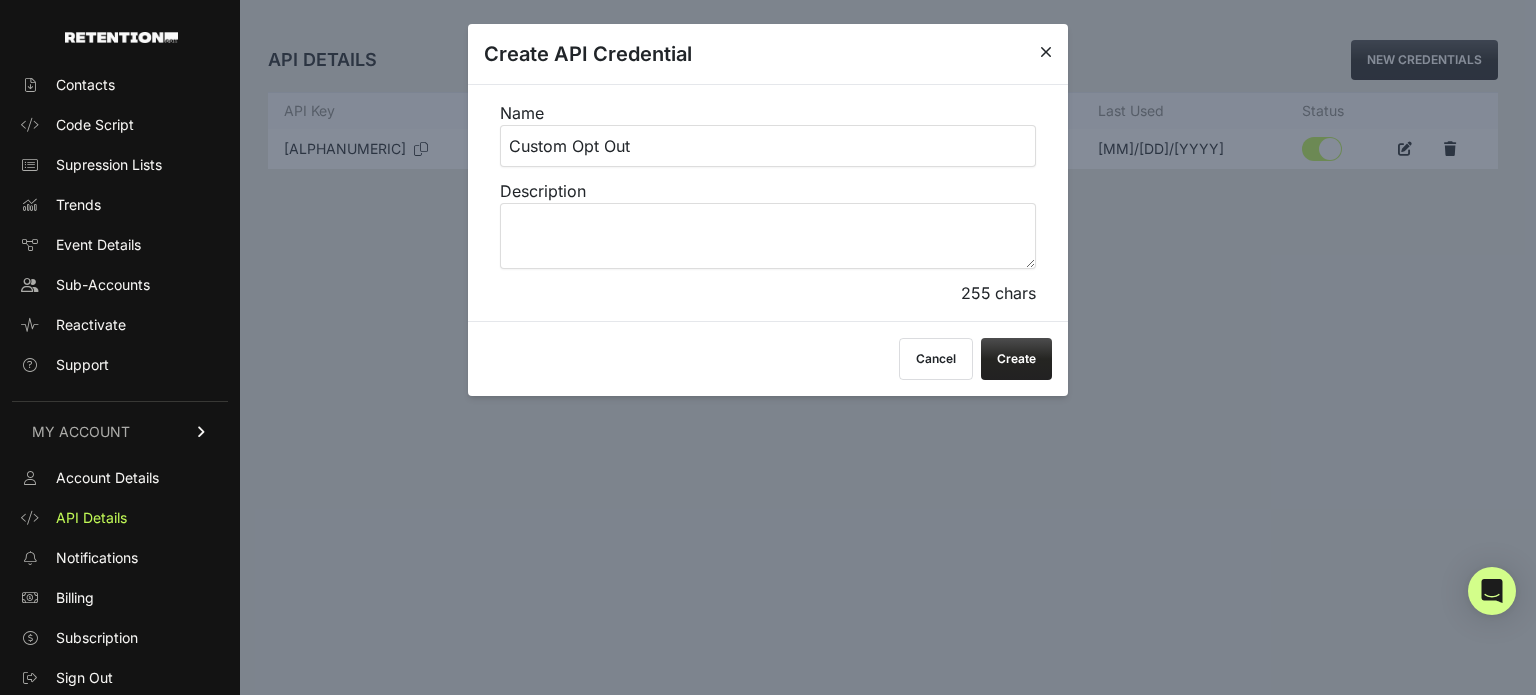 click on "Custom Opt Out" at bounding box center [768, 146] 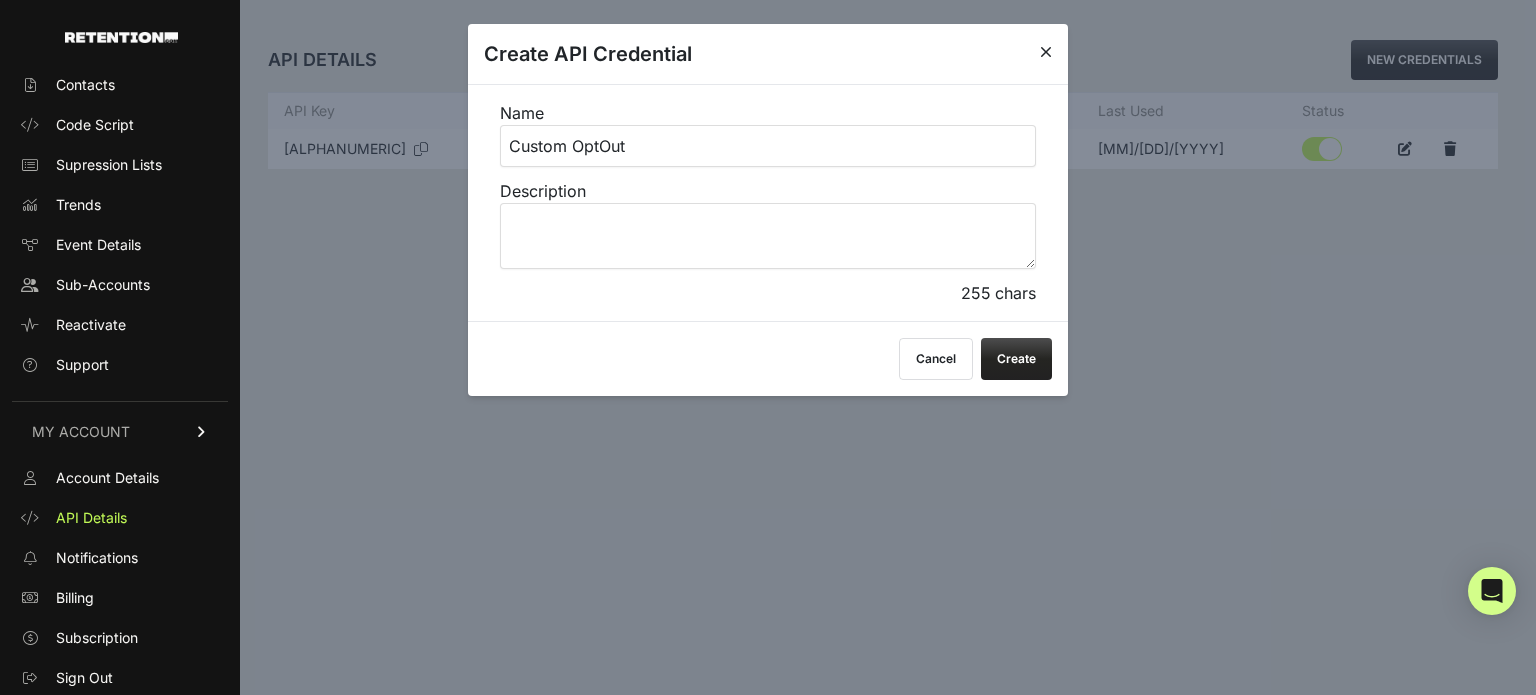 click on "Custom OptOut" at bounding box center [768, 146] 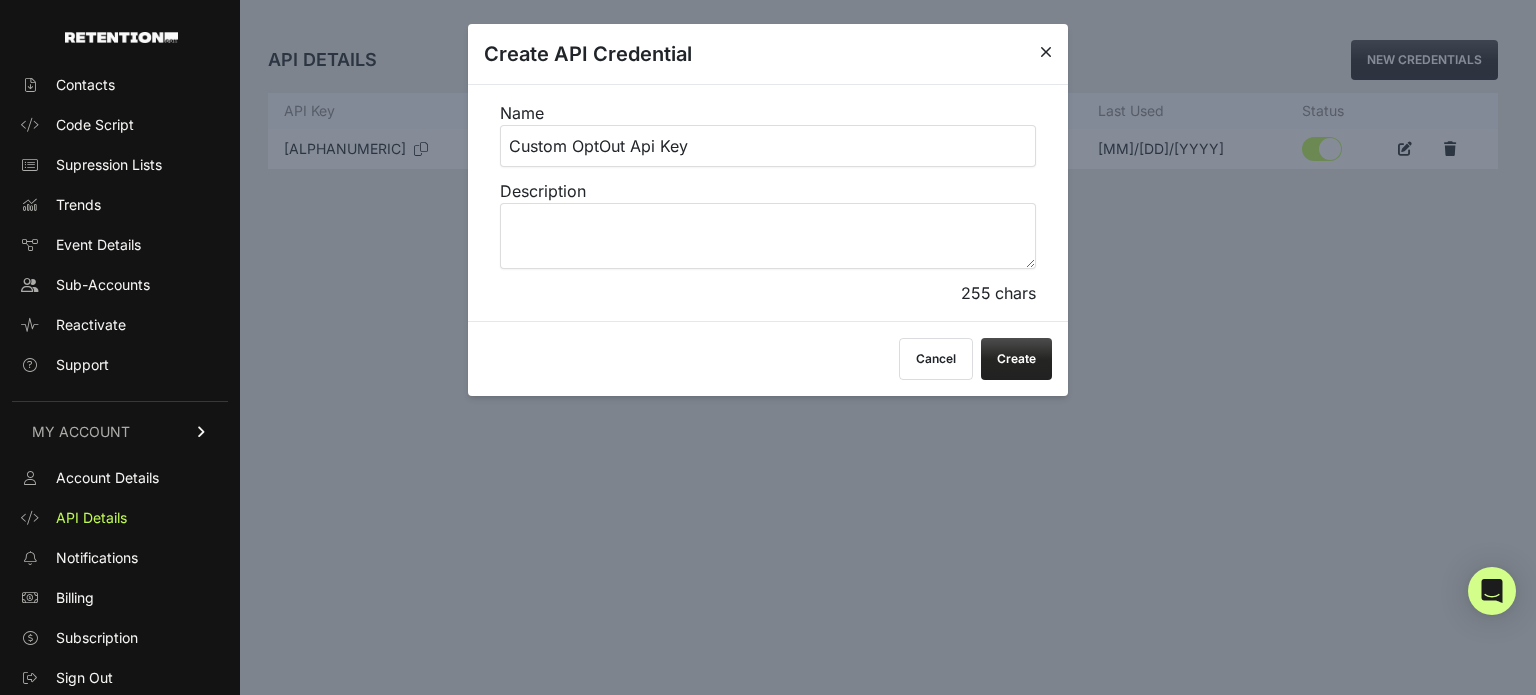 type on "Custom OptOut Api Key" 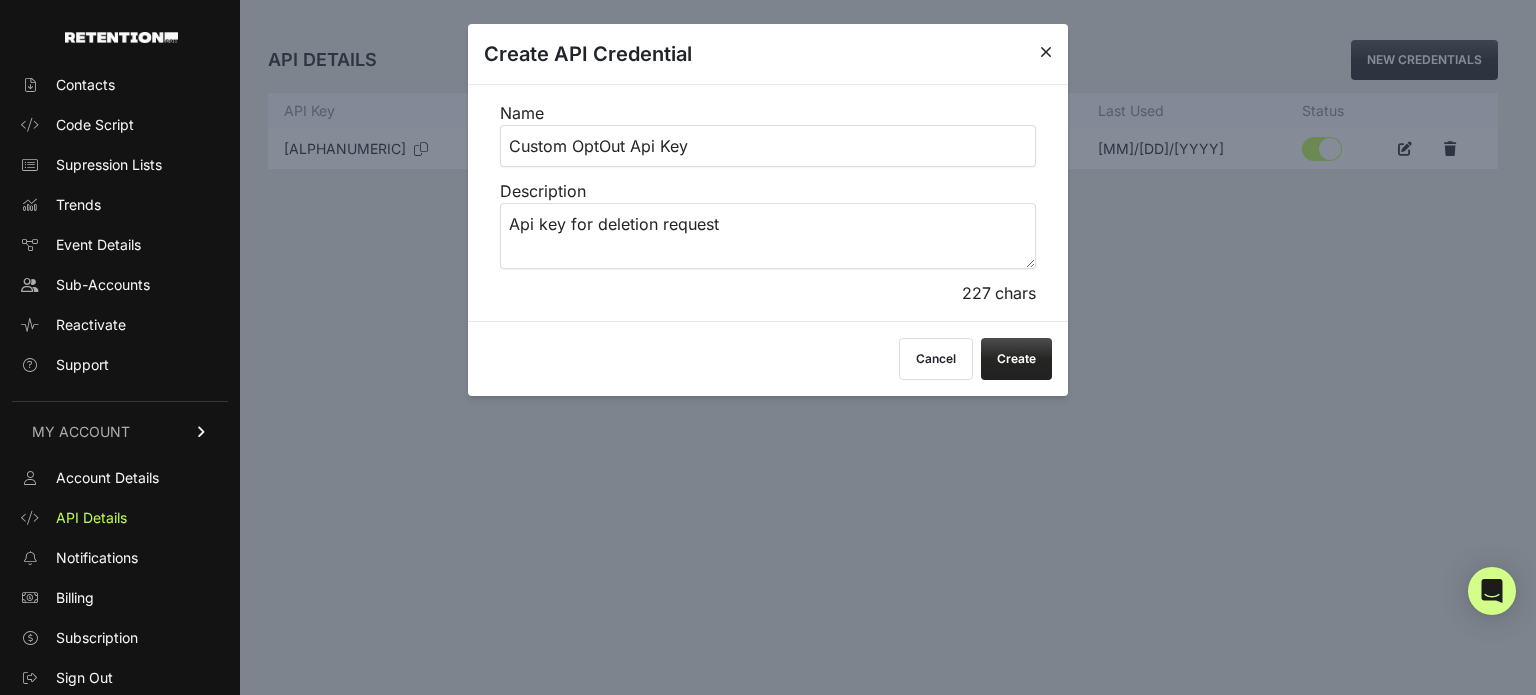 type on "Api key for deletion request" 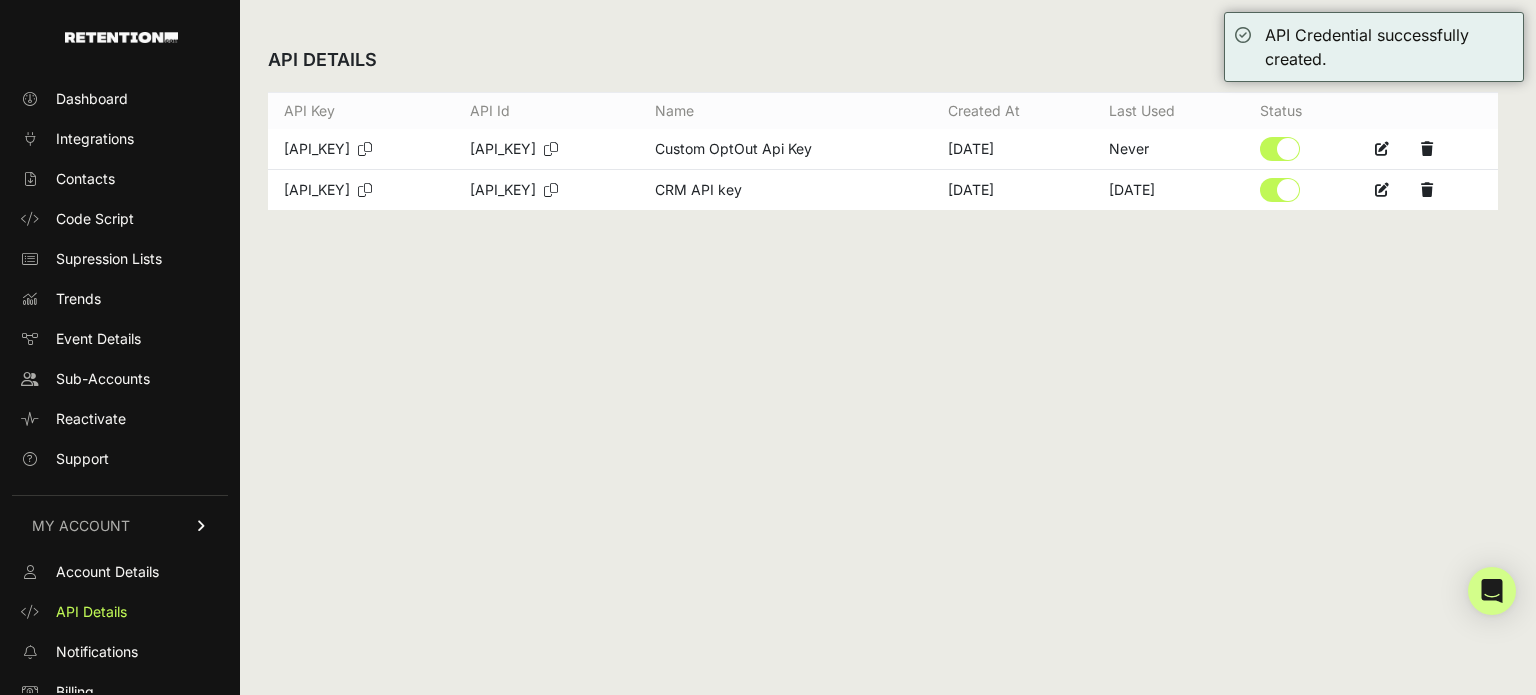 scroll, scrollTop: 0, scrollLeft: 0, axis: both 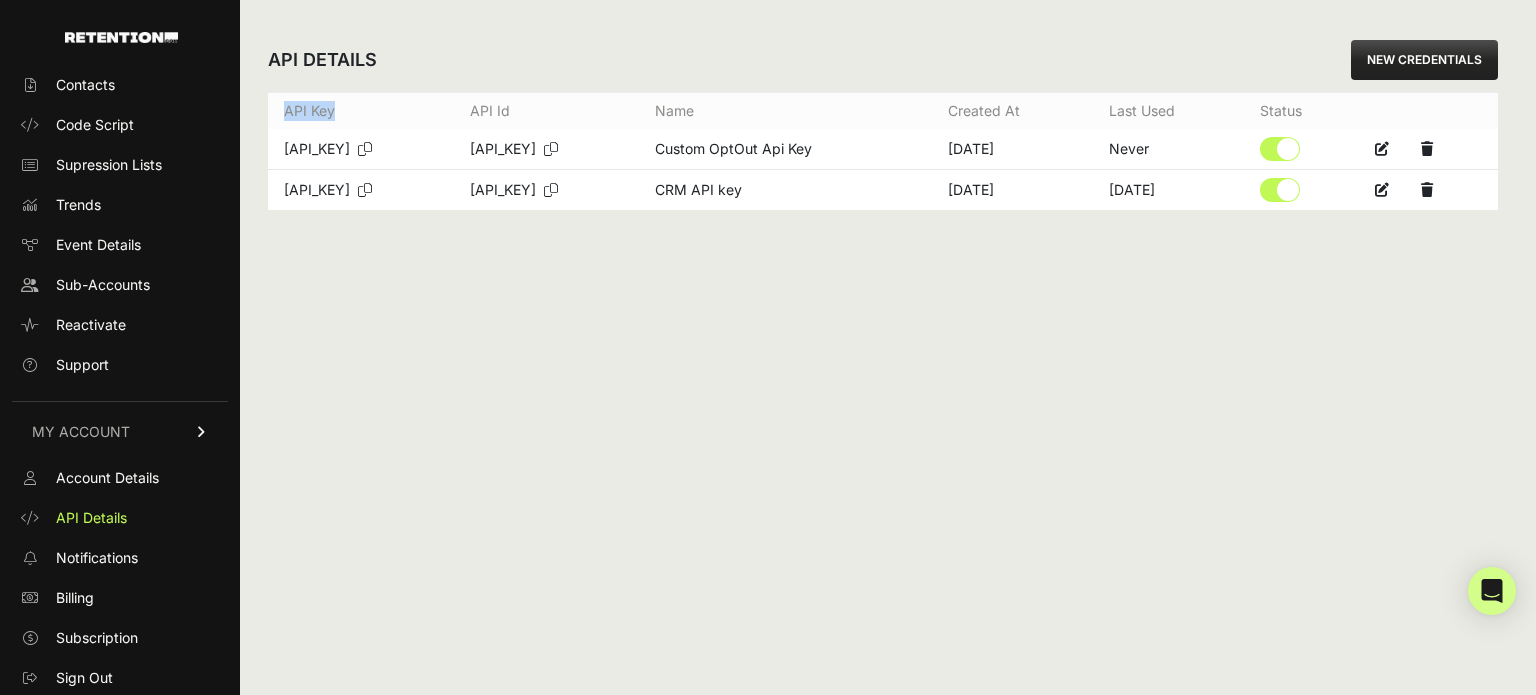 drag, startPoint x: 343, startPoint y: 121, endPoint x: 285, endPoint y: 111, distance: 58.855755 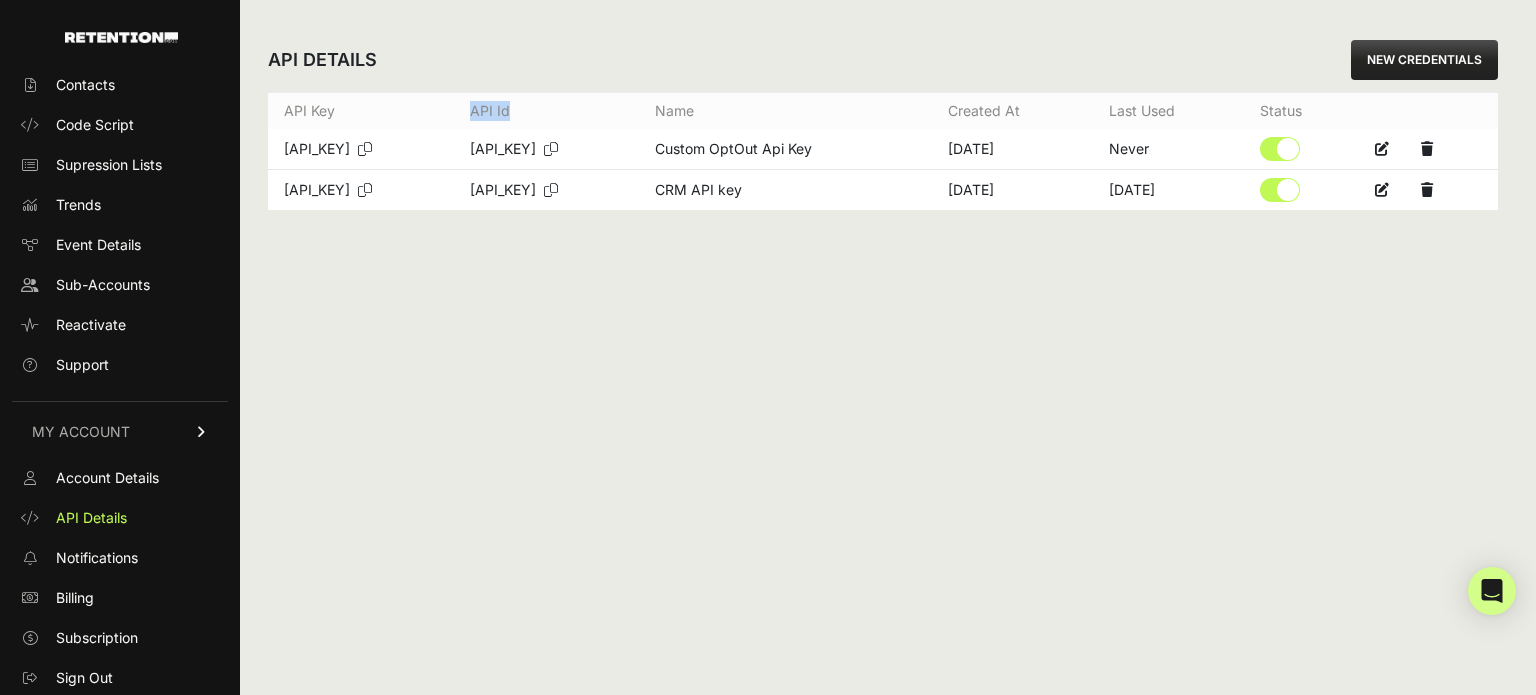 drag, startPoint x: 680, startPoint y: 106, endPoint x: 599, endPoint y: 107, distance: 81.00617 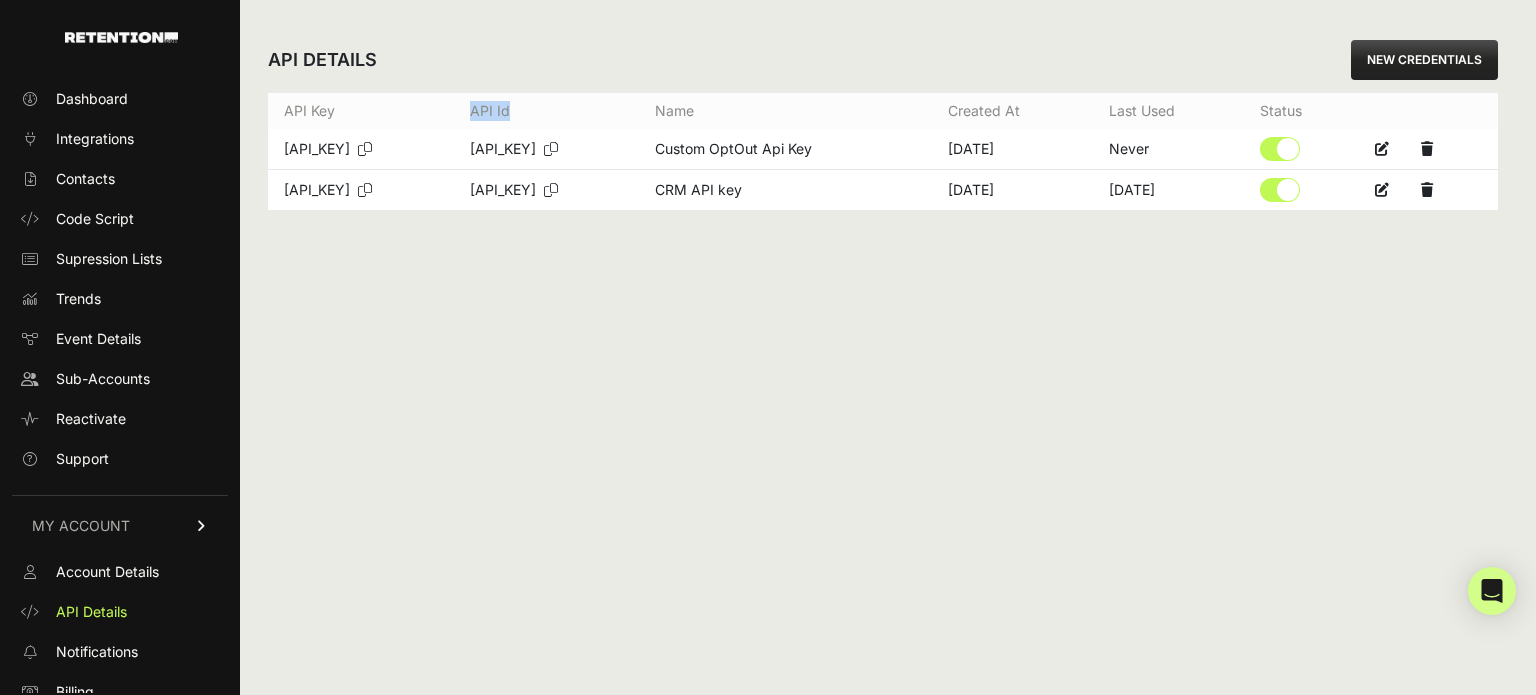 click at bounding box center [89, 31] 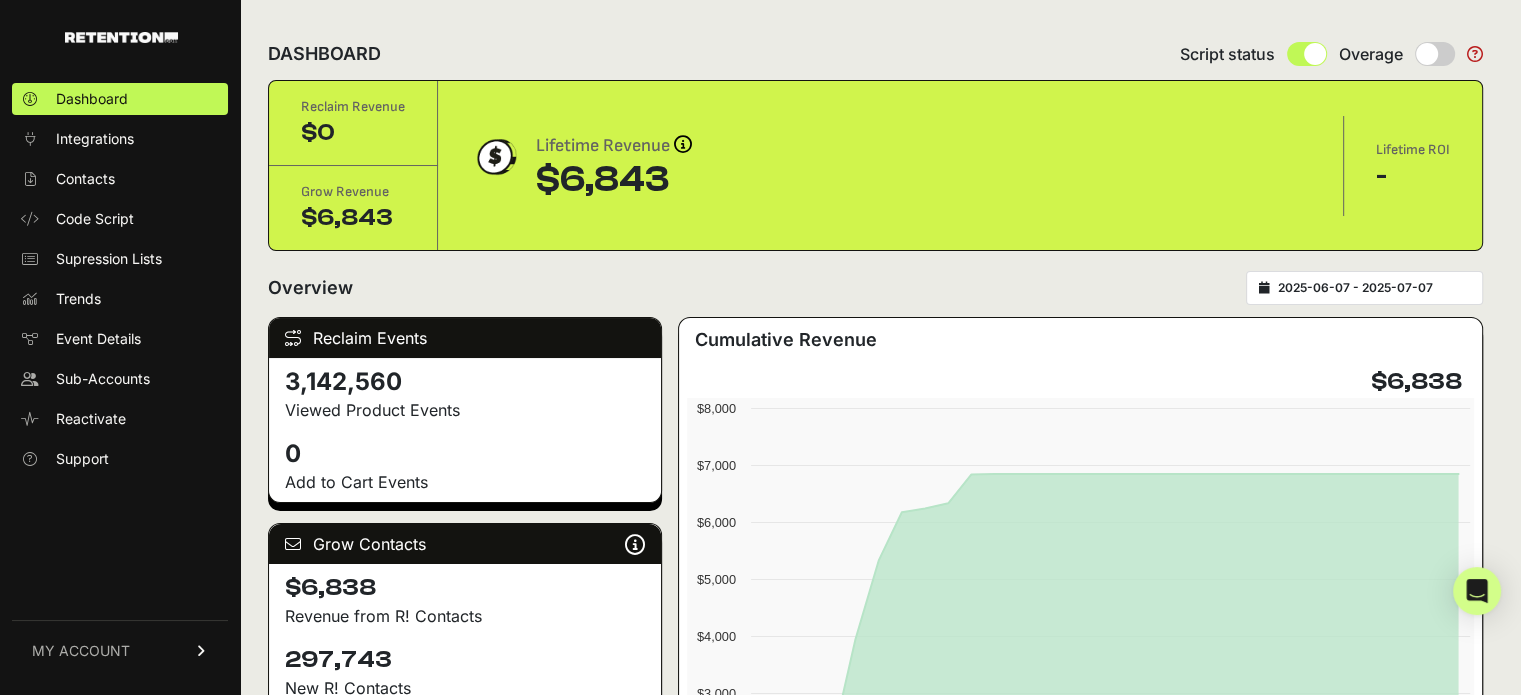 scroll, scrollTop: 500, scrollLeft: 0, axis: vertical 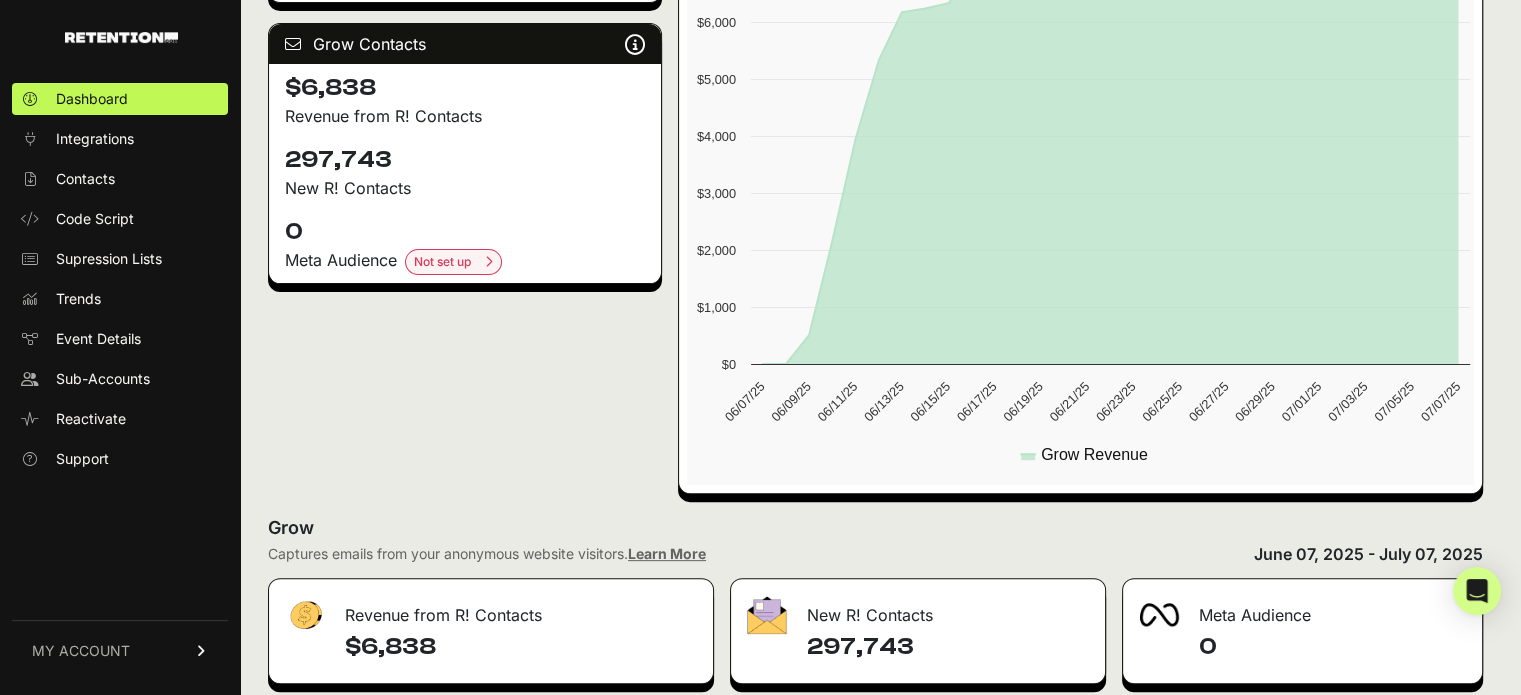 click on "MY ACCOUNT" at bounding box center [120, 650] 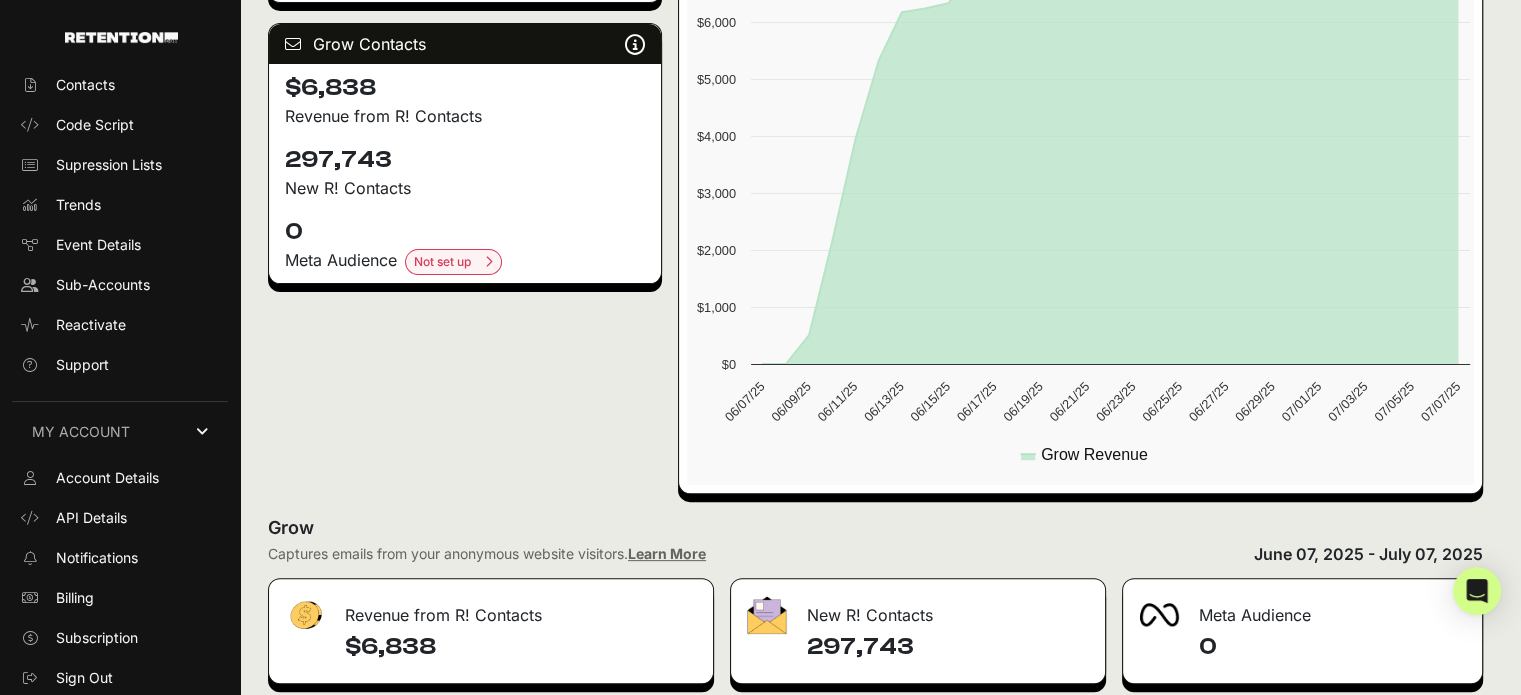 scroll, scrollTop: 106, scrollLeft: 0, axis: vertical 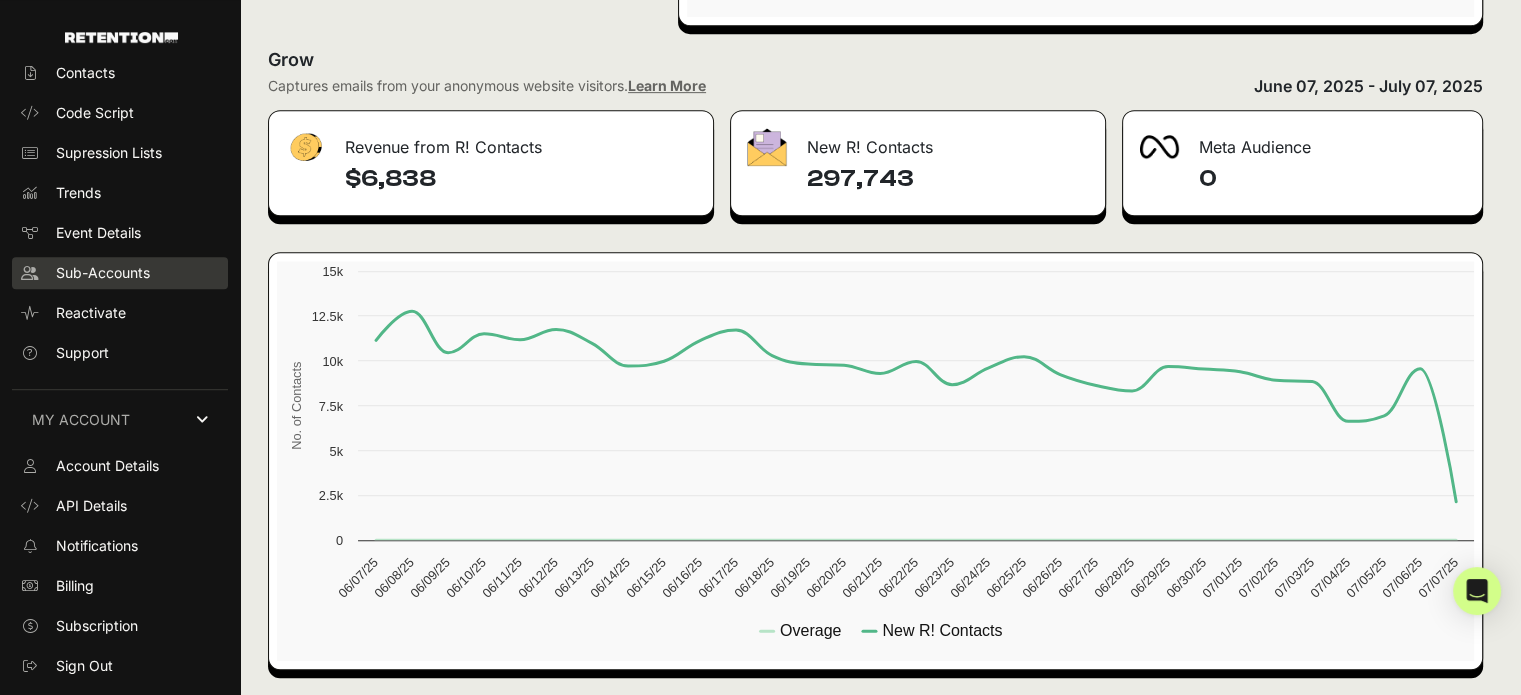 click on "Sub-Accounts" at bounding box center (103, 273) 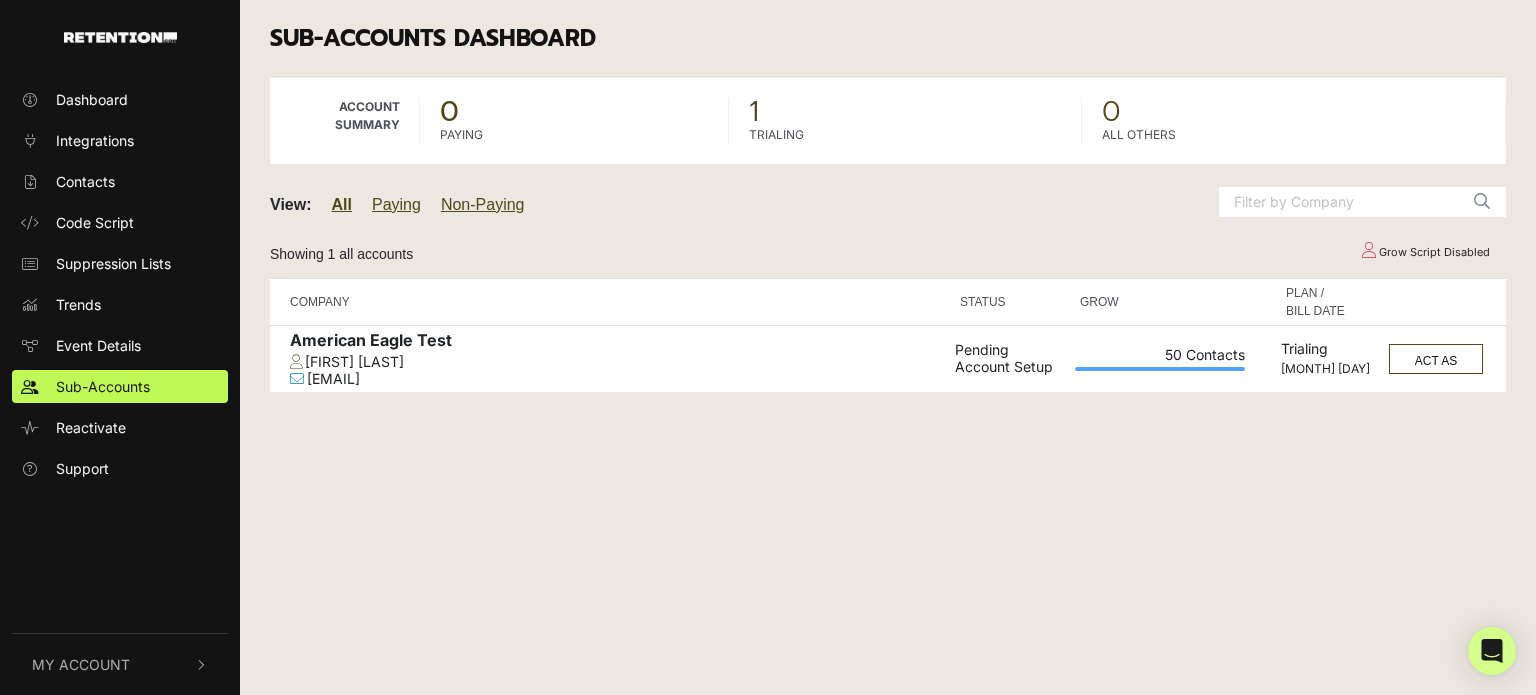 scroll, scrollTop: 0, scrollLeft: 0, axis: both 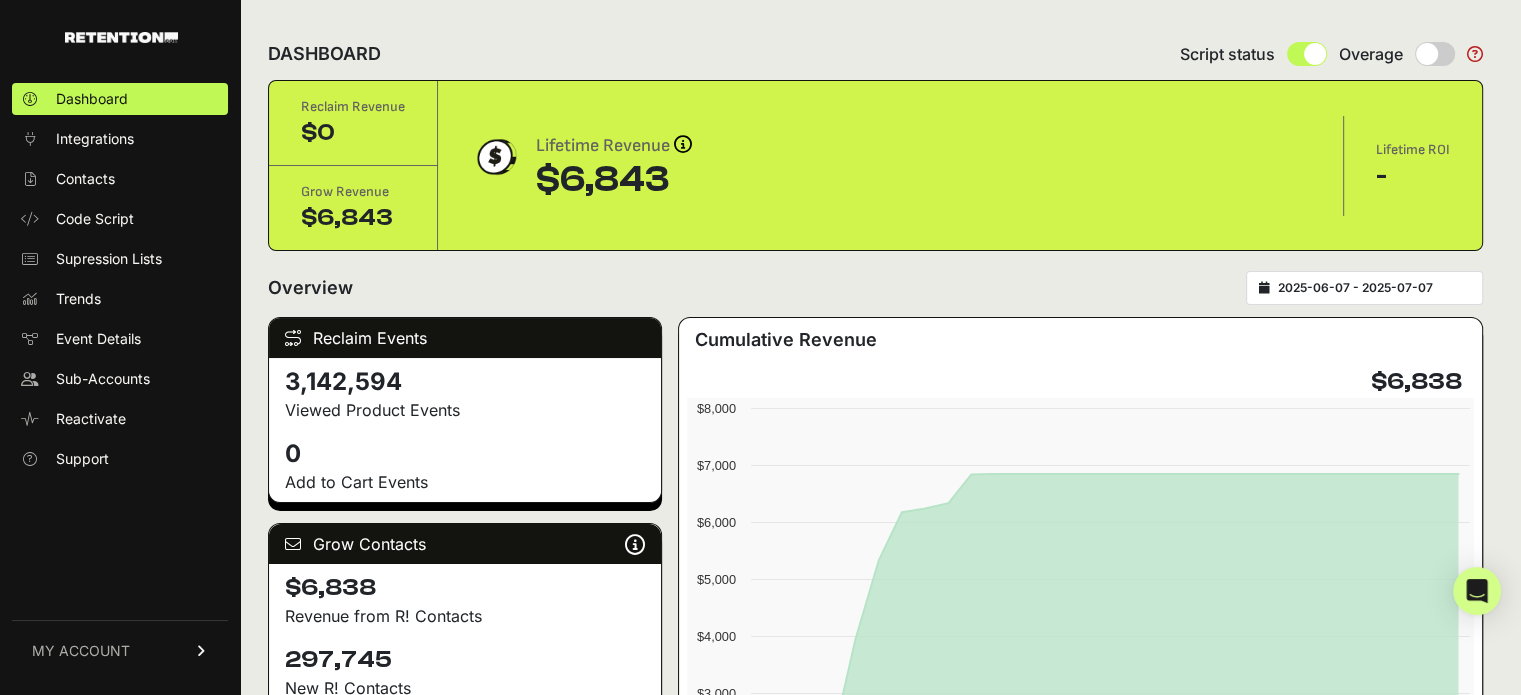 click on "Overview
[DATE] - [DATE]" at bounding box center [875, 288] 